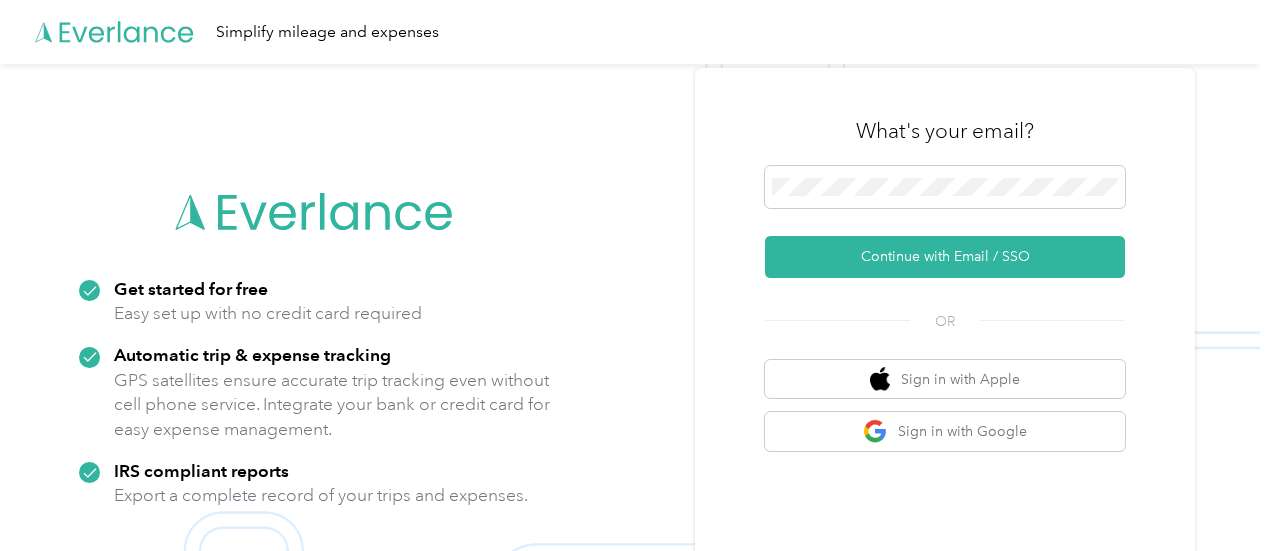 scroll, scrollTop: 0, scrollLeft: 0, axis: both 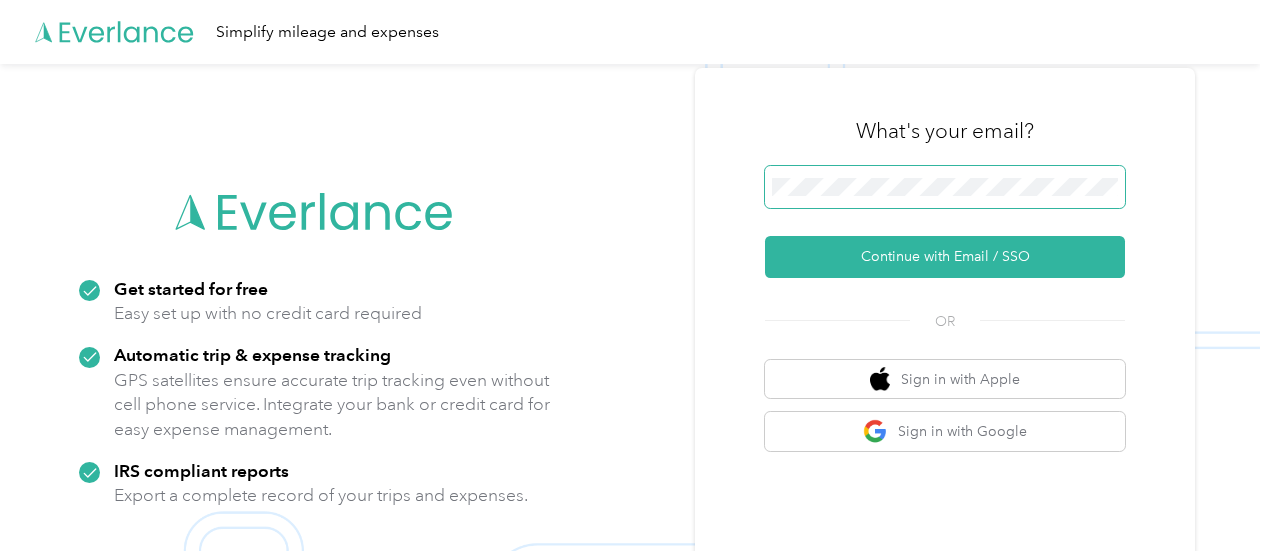 click at bounding box center (945, 187) 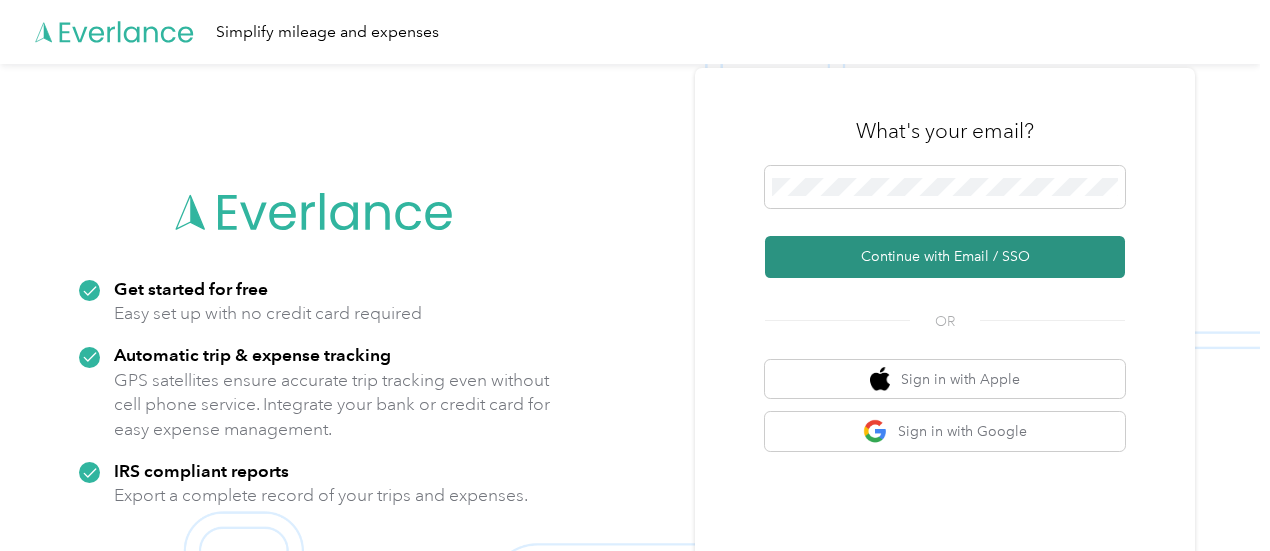 click on "Continue with Email / SSO" at bounding box center (945, 257) 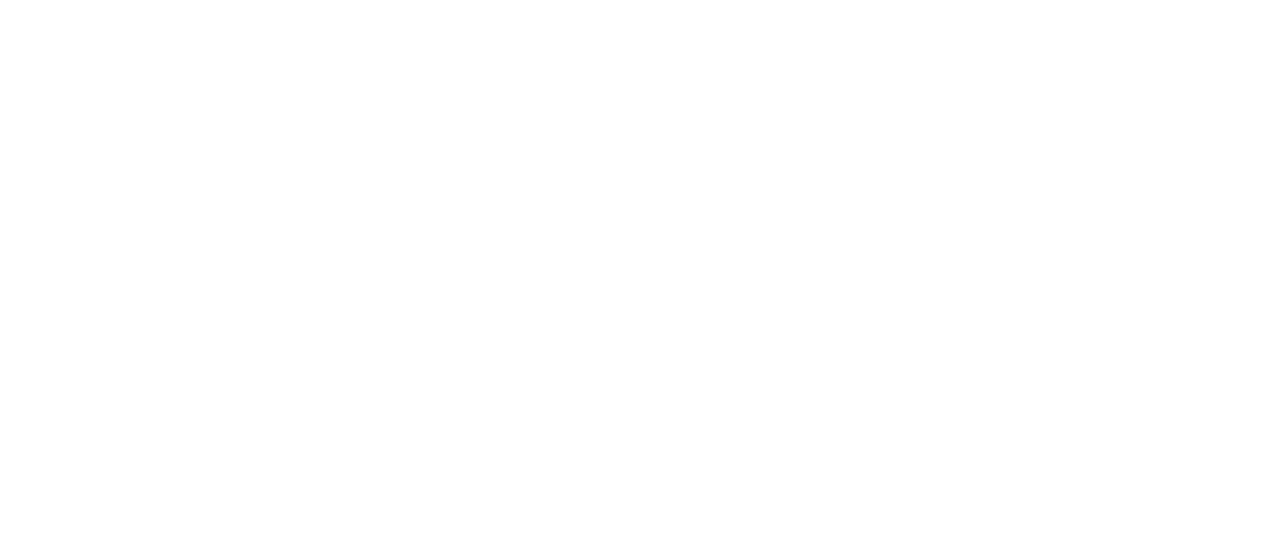 scroll, scrollTop: 0, scrollLeft: 0, axis: both 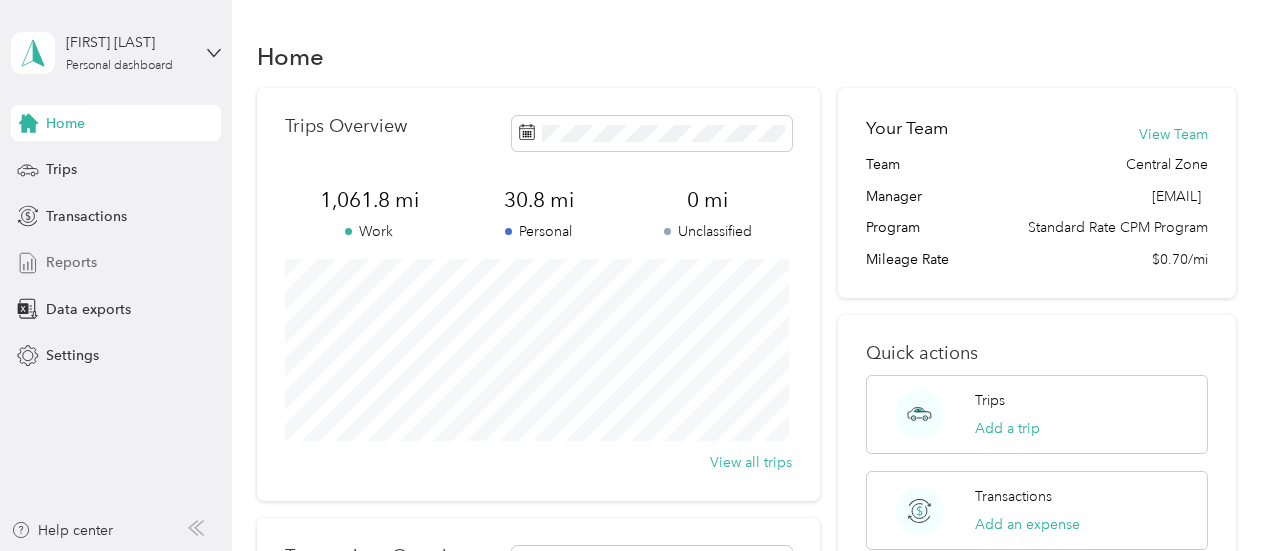 click on "Reports" at bounding box center [116, 263] 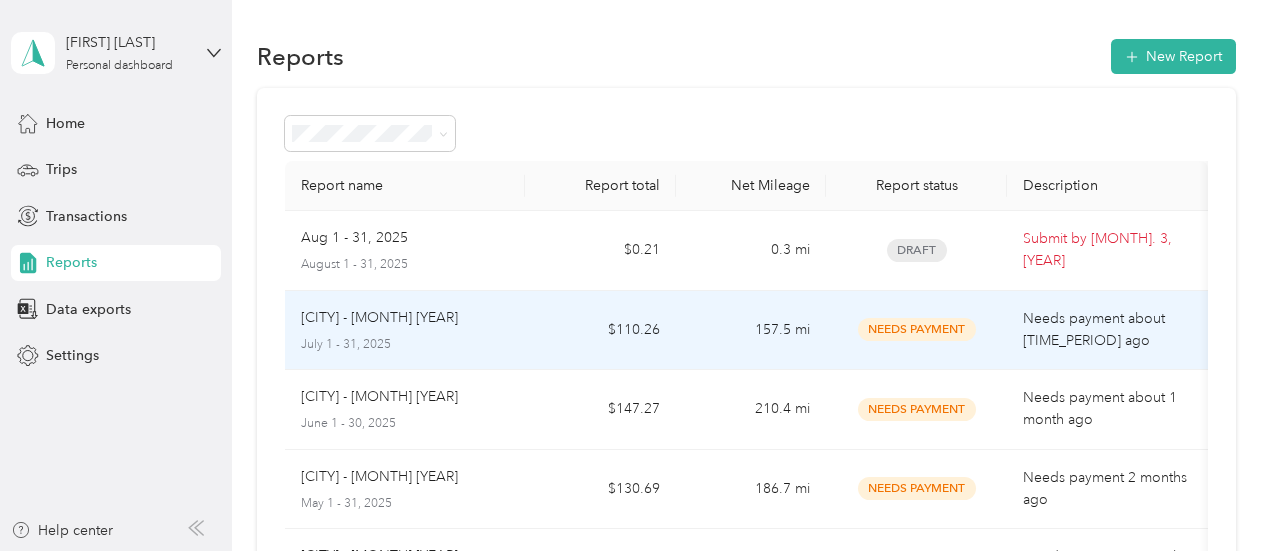 click on "TWashington - July 2025 July 1 - 31, 2025" at bounding box center [405, 331] 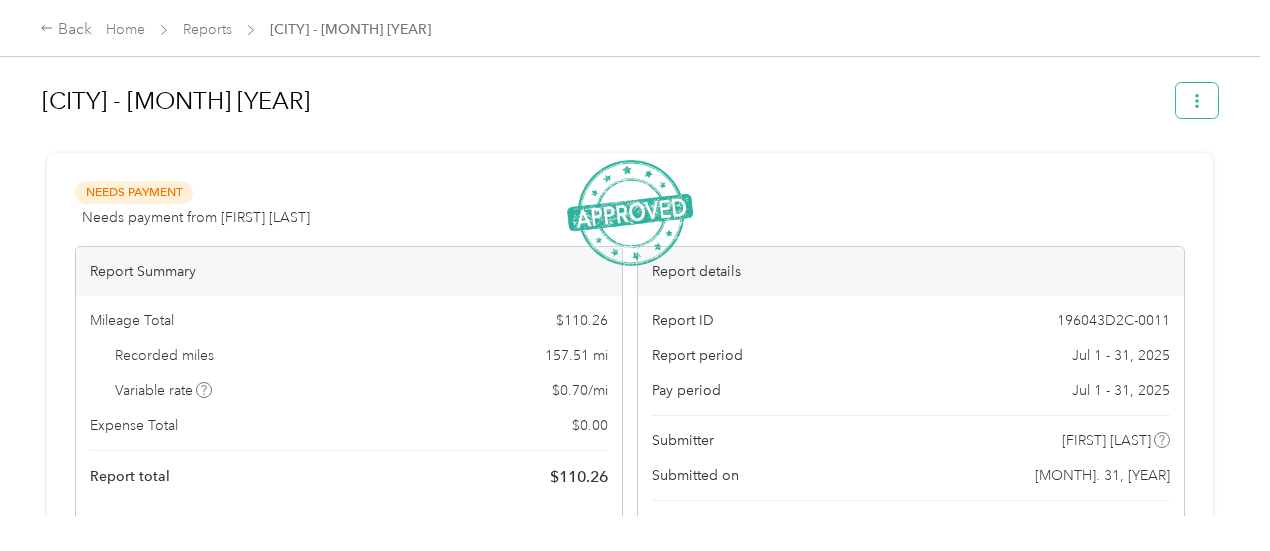 click 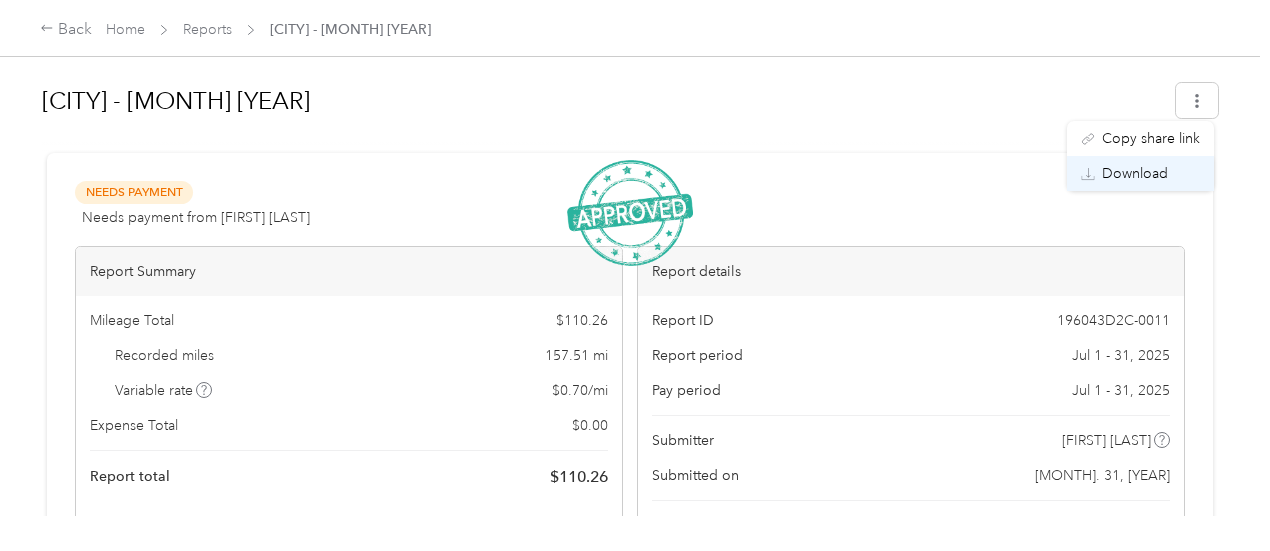 click on "Download" at bounding box center (1135, 173) 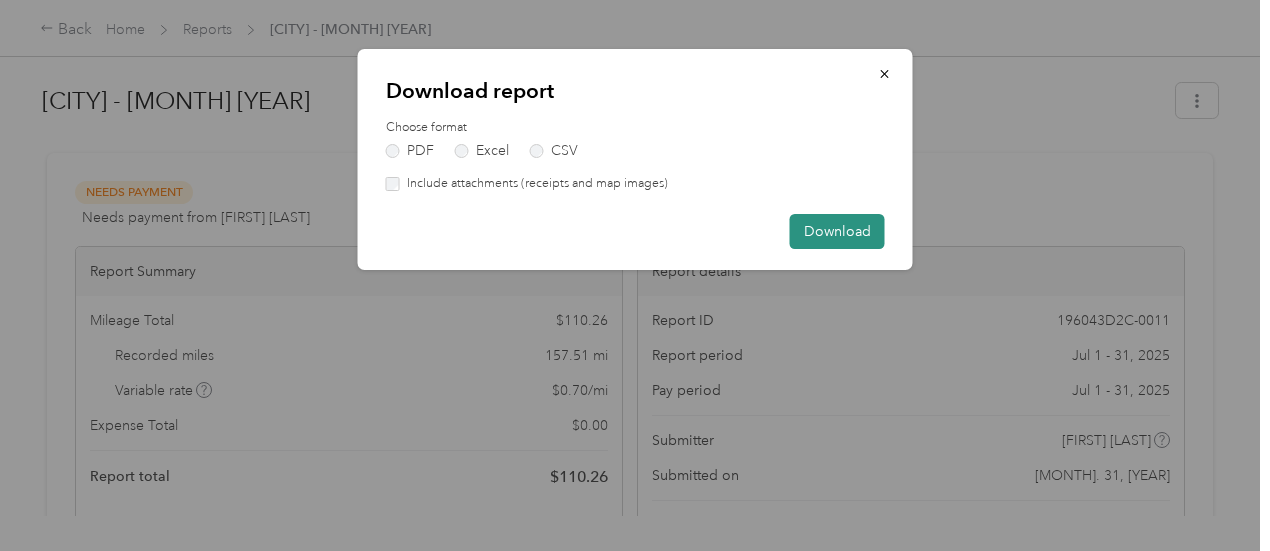 click on "Download" at bounding box center (837, 231) 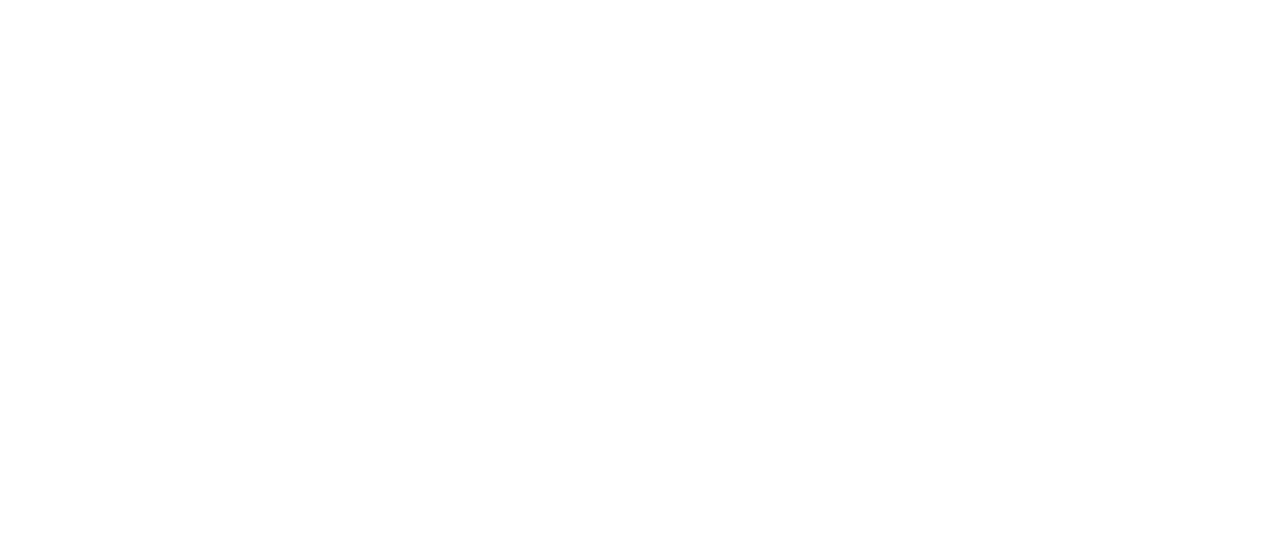 scroll, scrollTop: 0, scrollLeft: 0, axis: both 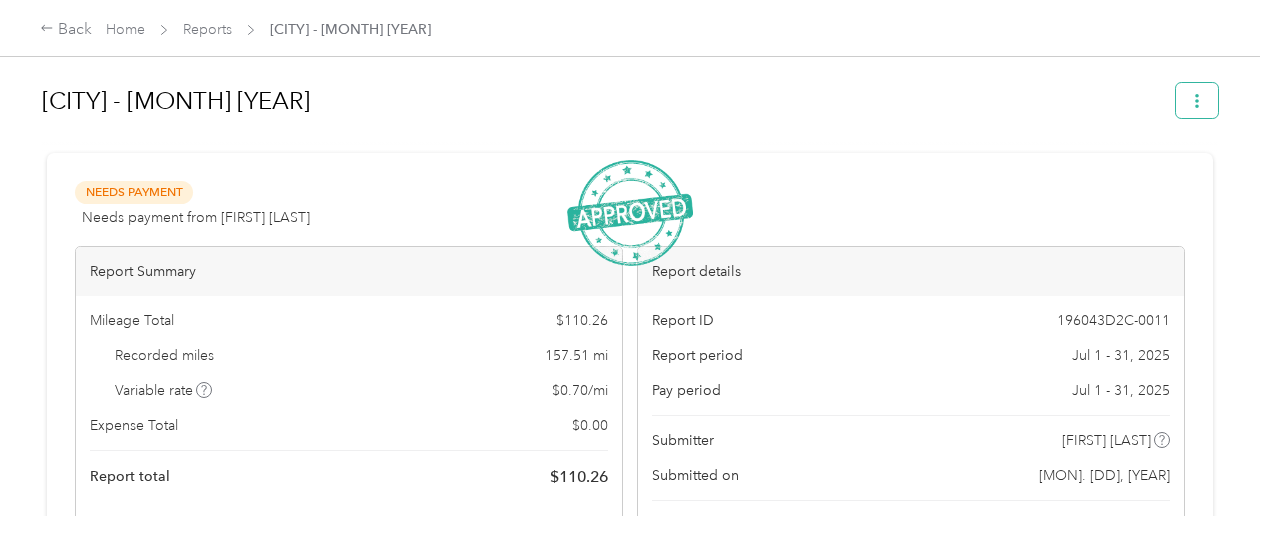 click at bounding box center [1197, 100] 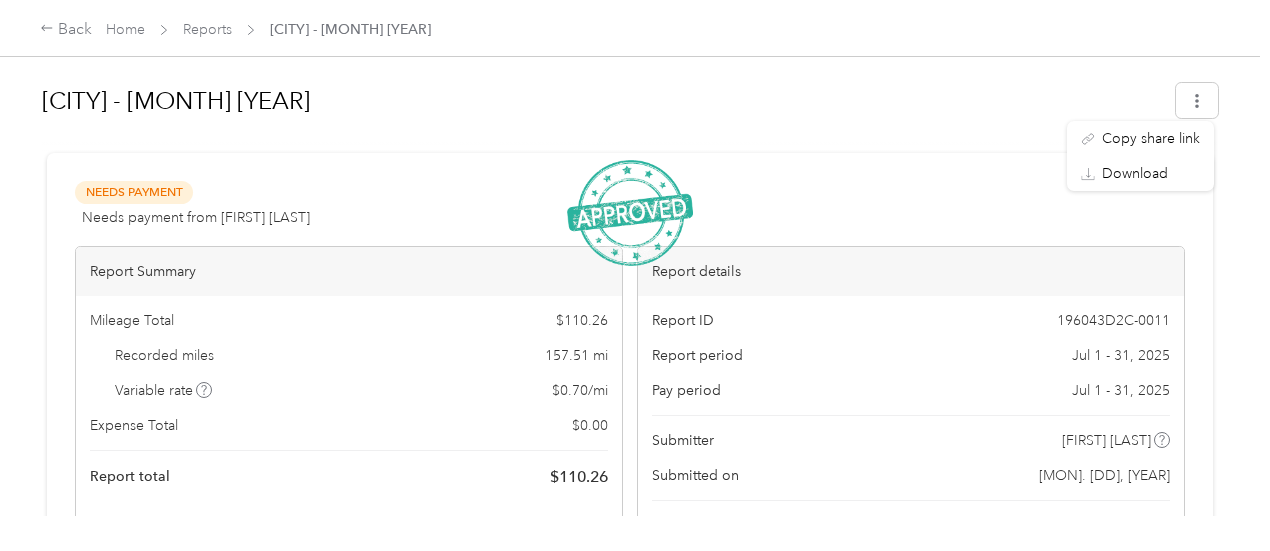 click on "[CITY] - [MONTH] [YEAR]" at bounding box center [602, 101] 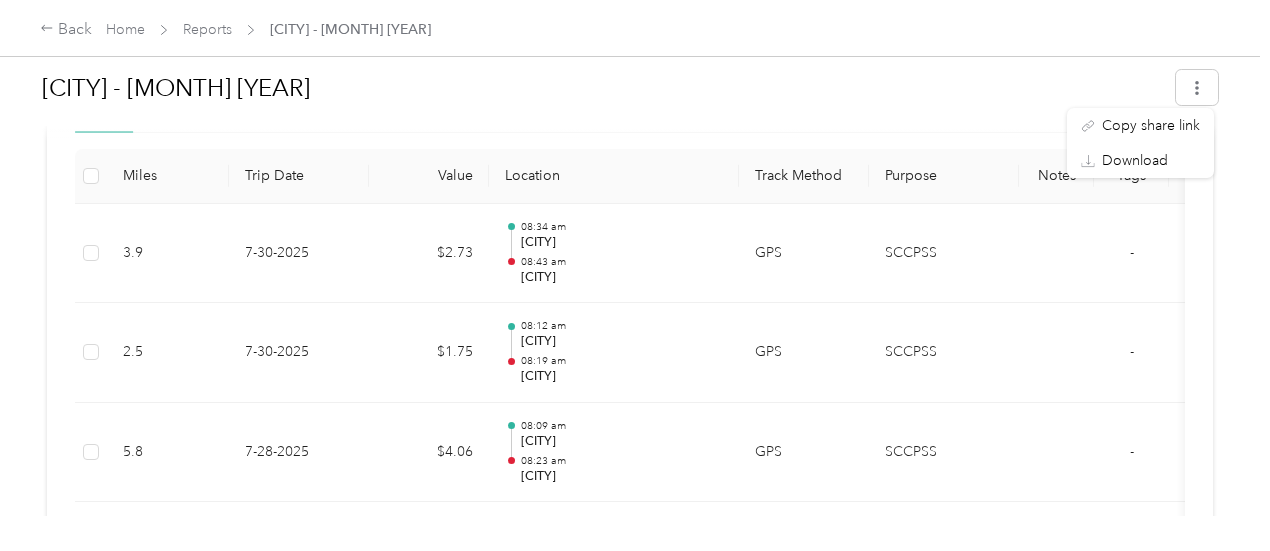 scroll, scrollTop: 512, scrollLeft: 0, axis: vertical 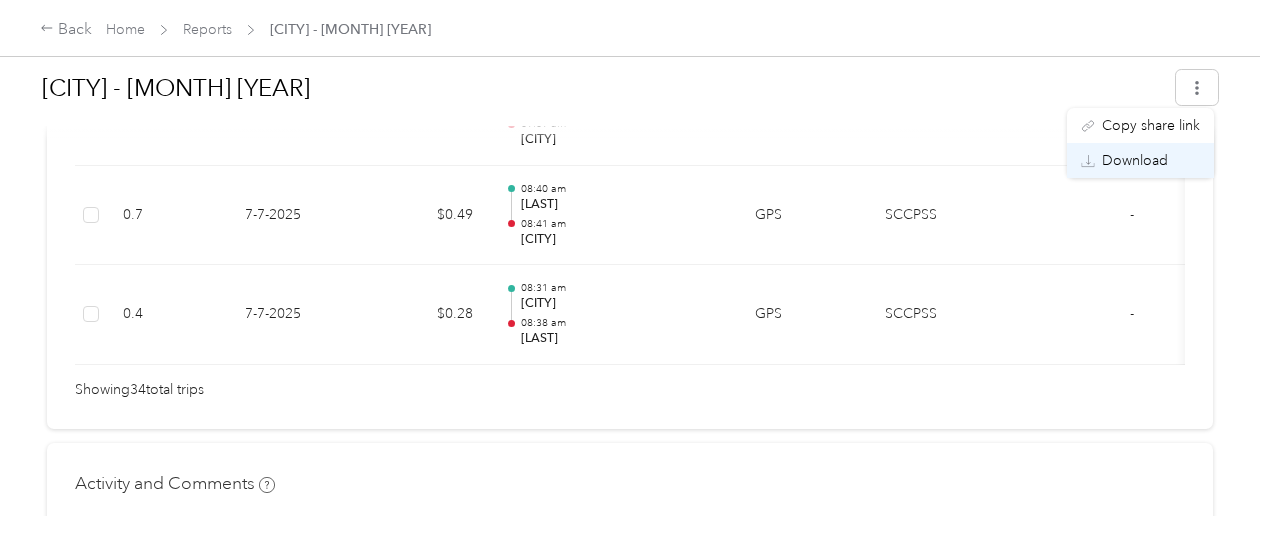 click on "Download" at bounding box center [1140, 160] 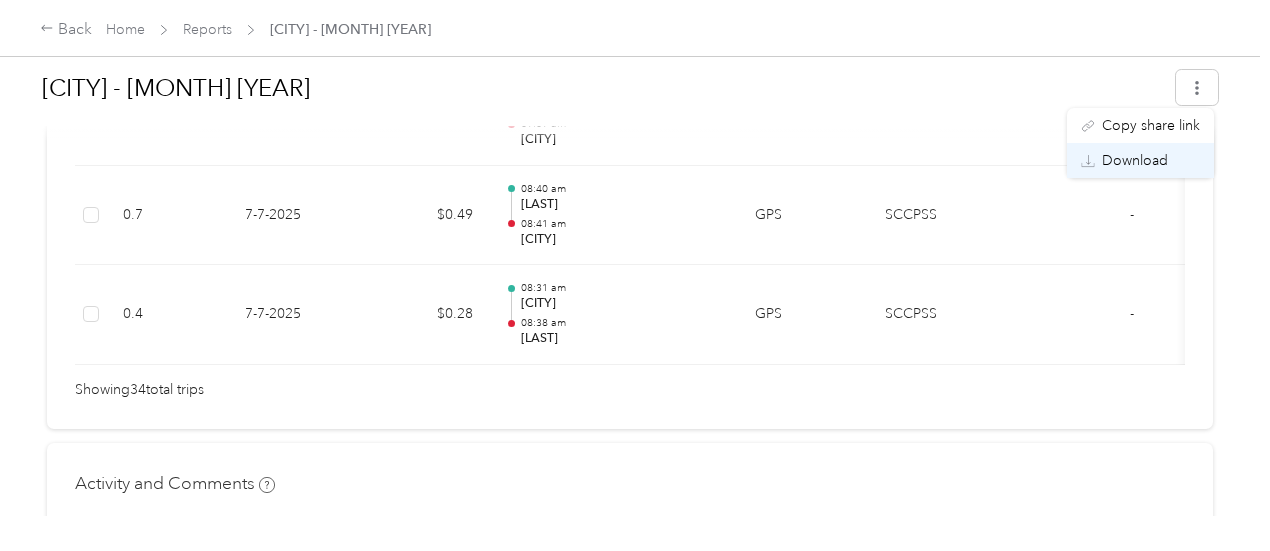 click on "Download" at bounding box center (1135, 160) 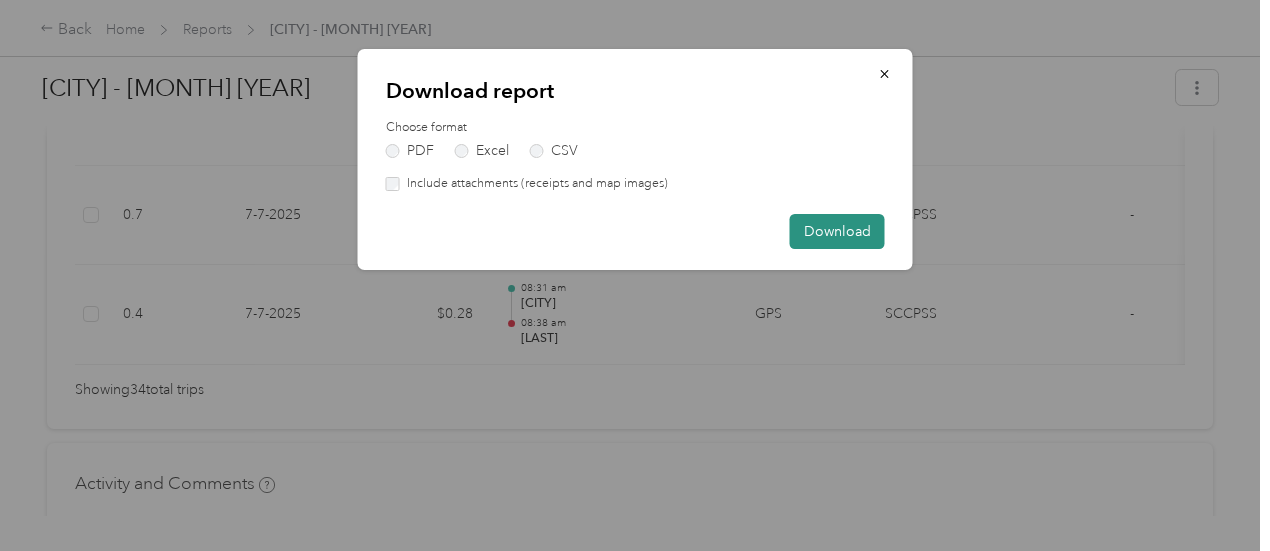 click on "Download" at bounding box center [837, 231] 